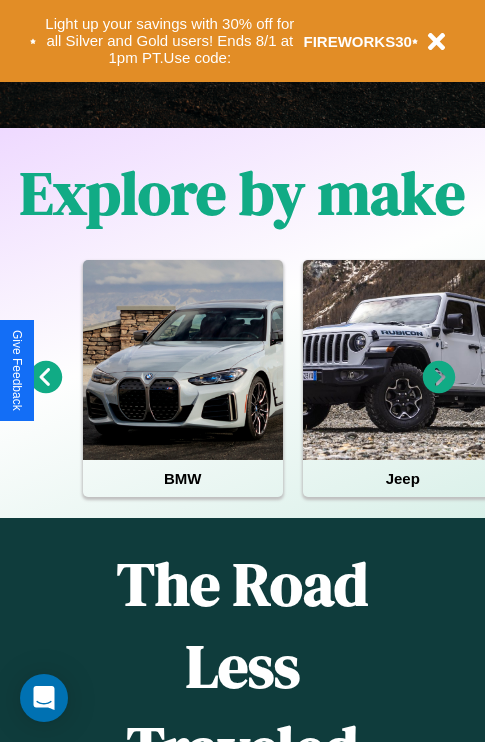 scroll, scrollTop: 817, scrollLeft: 0, axis: vertical 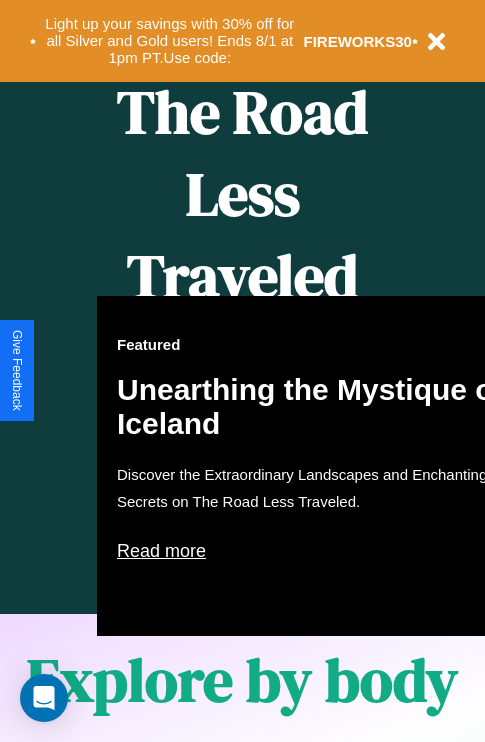 click on "Featured Unearthing the Mystique of Iceland Discover the Extraordinary Landscapes and Enchanting Secrets on The Road Less Traveled. Read more" at bounding box center (317, 466) 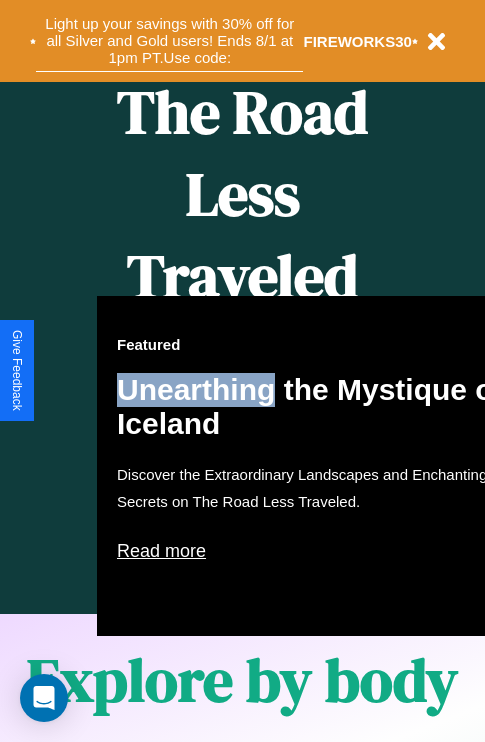 click on "Light up your savings with 30% off for all Silver and Gold users! Ends 8/1 at 1pm PT.  Use code:" at bounding box center (169, 41) 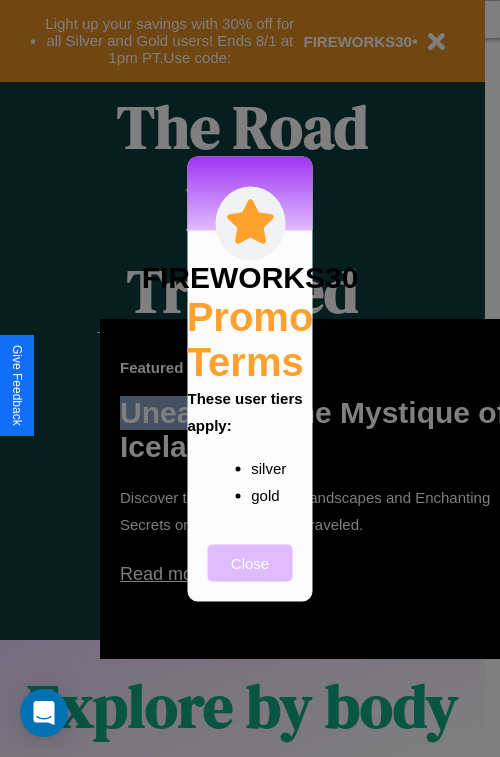 click on "Close" at bounding box center (250, 562) 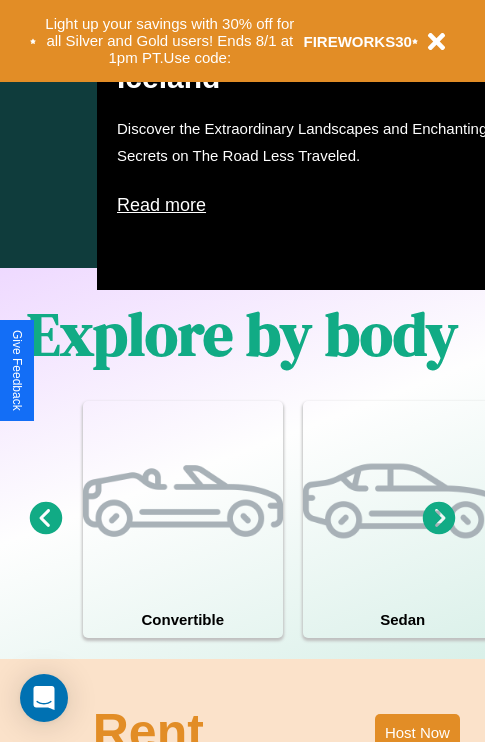 scroll, scrollTop: 1285, scrollLeft: 0, axis: vertical 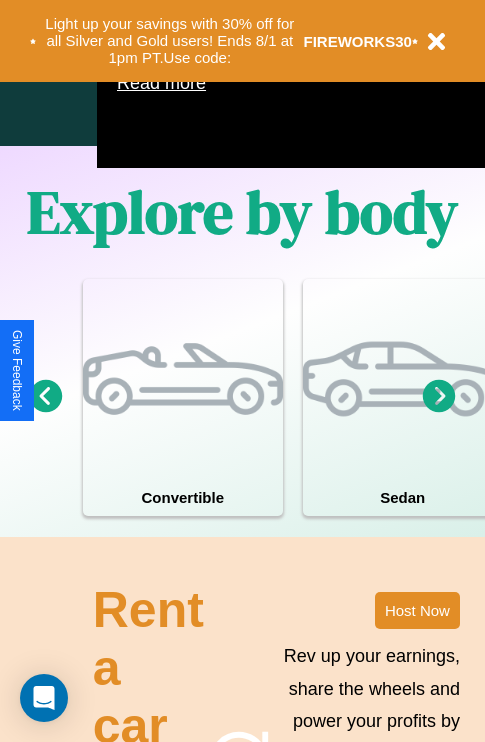 click 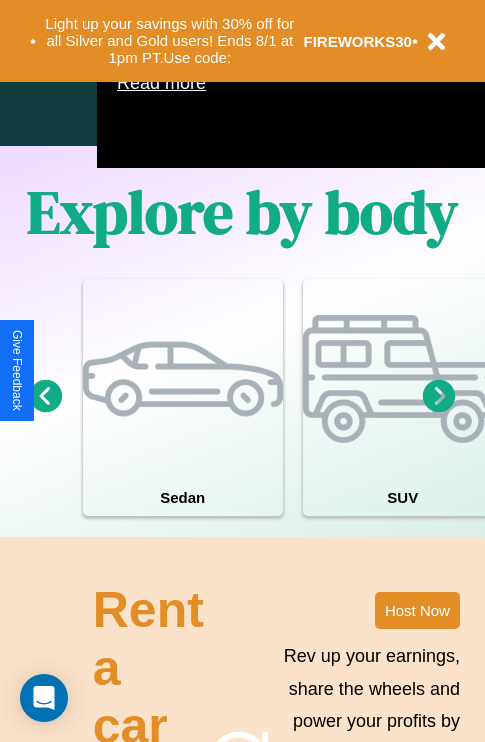 click 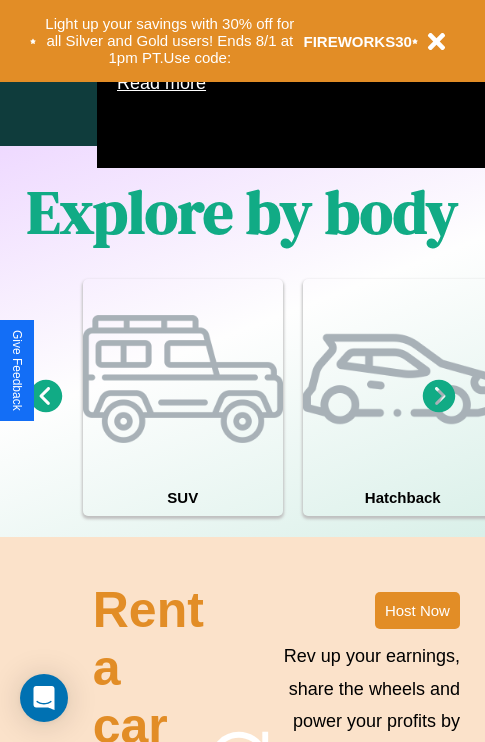 click 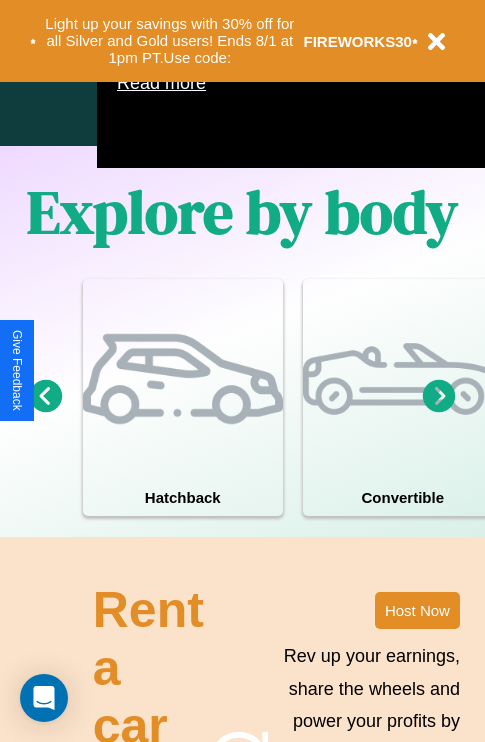 click 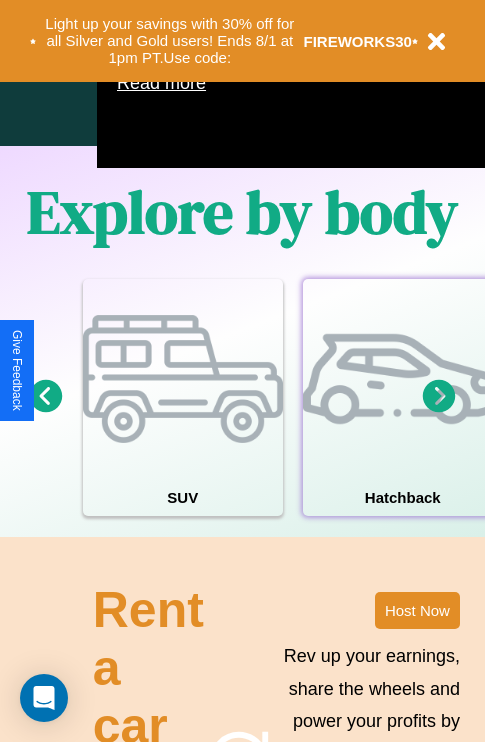 click at bounding box center [403, 379] 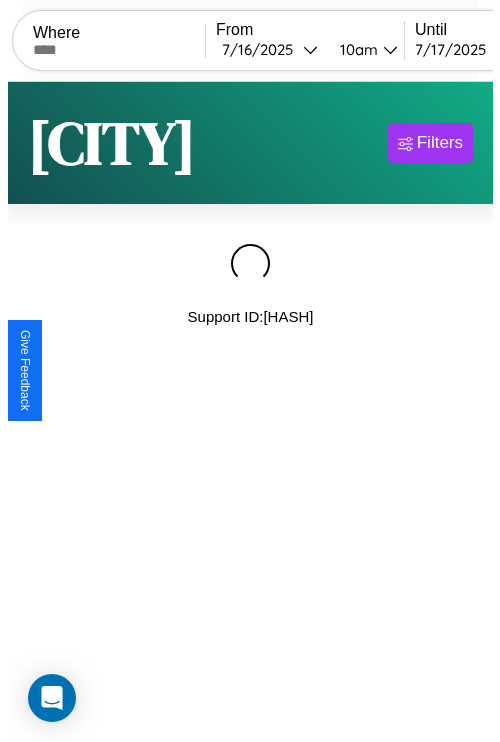 scroll, scrollTop: 0, scrollLeft: 0, axis: both 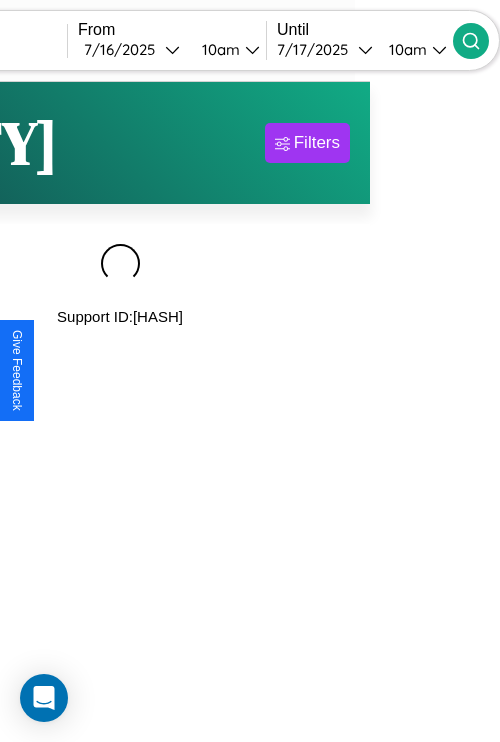 type on "*****" 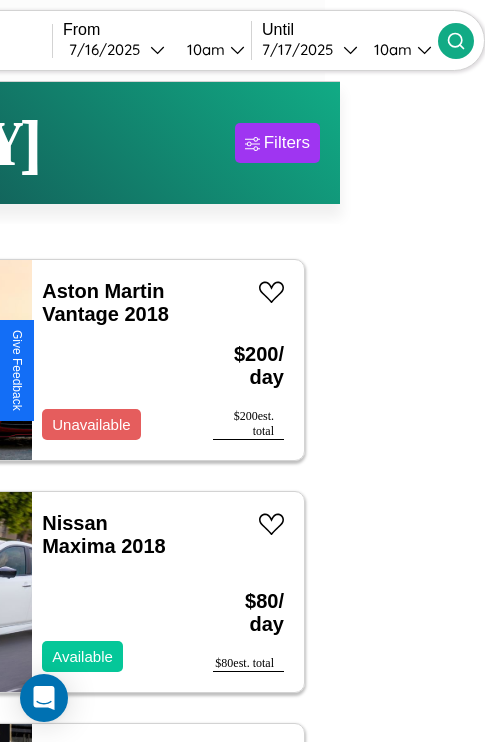 scroll, scrollTop: 91, scrollLeft: 40, axis: both 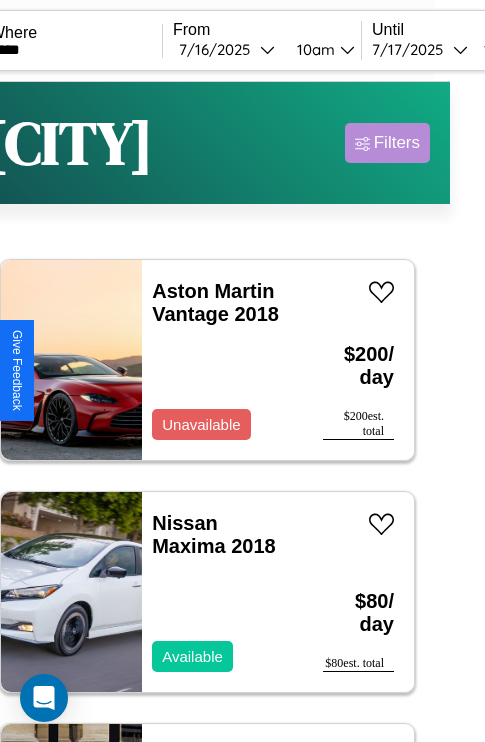 click on "Filters" at bounding box center (397, 143) 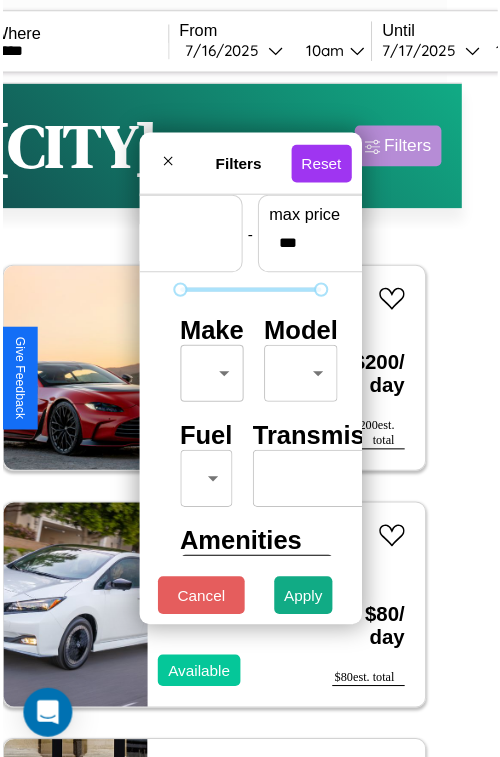 scroll, scrollTop: 59, scrollLeft: 0, axis: vertical 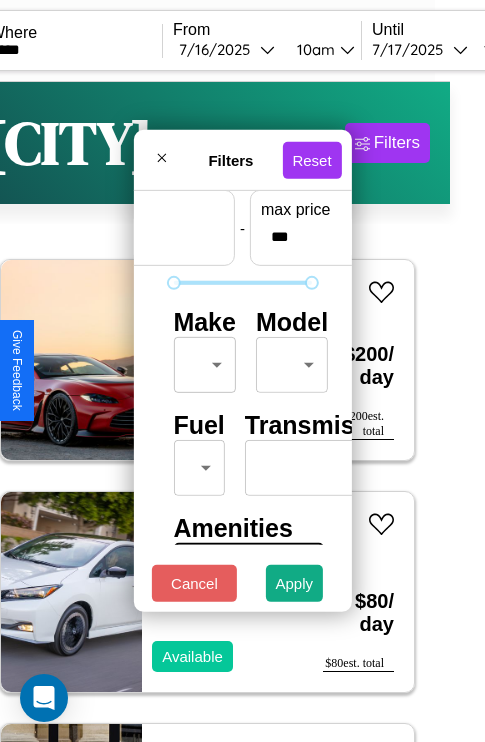 click on "CarGo Where ***** From [DATE] [TIME] [DATE] [TIME] Become a Host Login Sign Up [CITY] Filters 136 cars in this area These cars can be picked up in this city. [BRAND] [MODEL] [YEAR] Unavailable $[PRICE] / day $[PRICE] est. total [BRAND] [MODEL] [YEAR] Available $[PRICE] / day $[PRICE] est. total [BRAND] [MODEL] [YEAR] Unavailable $[PRICE] / day $[PRICE] est. total [BRAND] [MODEL] [YEAR] Available $[PRICE] / day $[PRICE] est. total [BRAND] [MODEL] [YEAR] Available $[PRICE] / day $[PRICE] est. total [BRAND] [MODEL] [YEAR] Unavailable $[PRICE] / day $[PRICE] est. total [BRAND] [MODEL] [YEAR] Available $[PRICE] / day $[PRICE] est. total [BRAND] [MODEL] [YEAR] Available $[PRICE] / day $[PRICE] est. total [BRAND] [MODEL] [YEAR] Available $[PRICE] / day $[PRICE] est. total [BRAND] [MODEL] [YEAR] Available $[PRICE] / day $[PRICE] est. total [BRAND] [MODEL] [YEAR] Available $[PRICE] / day $[PRICE] est. total [BRAND] [MODEL] [YEAR] Unavailable $[PRICE] / day $[PRICE] est. total [BRAND] [MODEL] [YEAR] Unavailable $[PRICE] / day $[PRICE] est. total [BRAND] [MODEL] [YEAR] $[PRICE]" at bounding box center [207, 412] 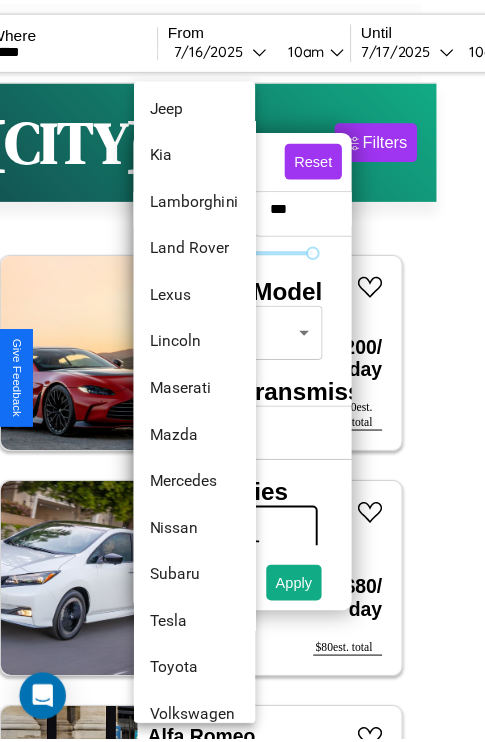 scroll, scrollTop: 1083, scrollLeft: 0, axis: vertical 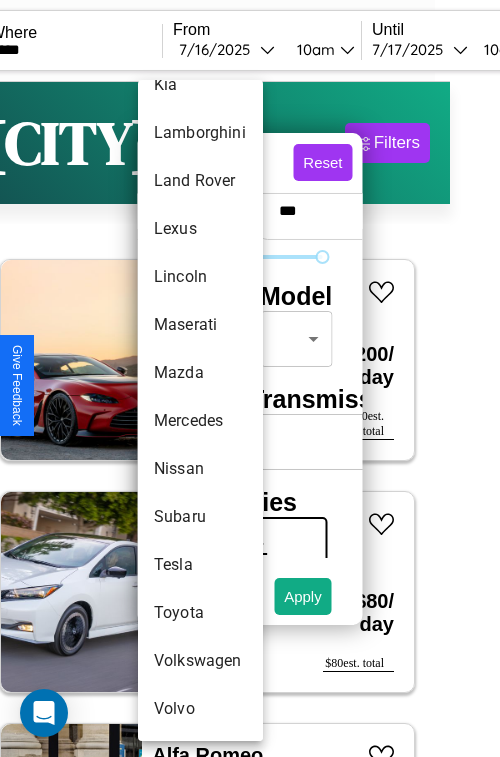 click on "Subaru" at bounding box center (200, 517) 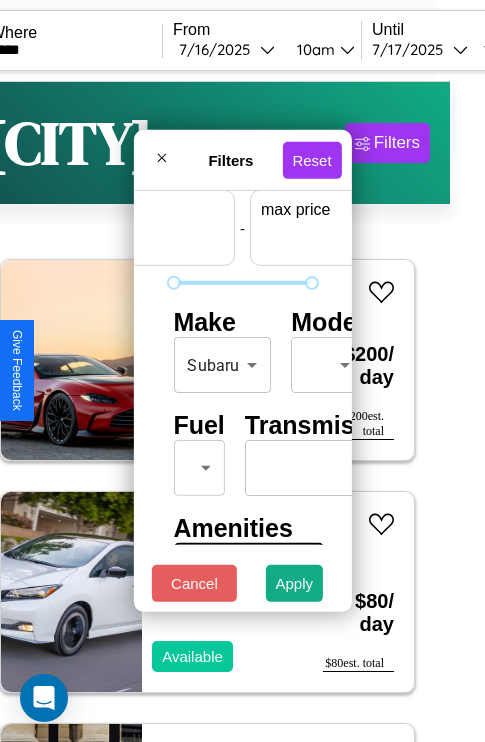 scroll, scrollTop: 59, scrollLeft: 124, axis: both 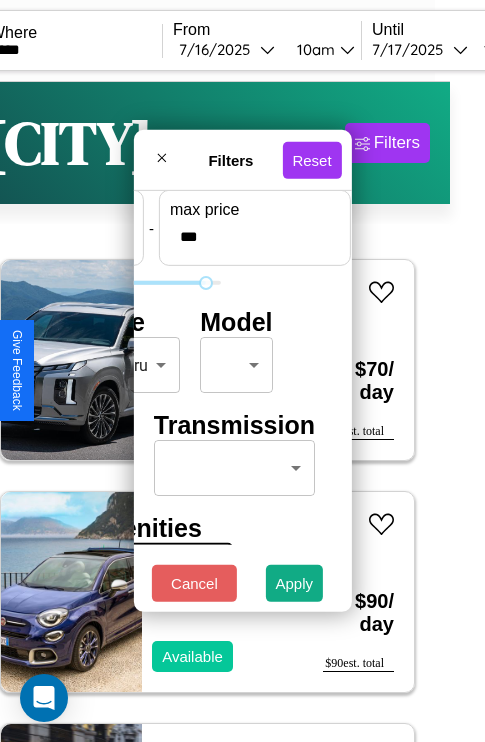 type on "***" 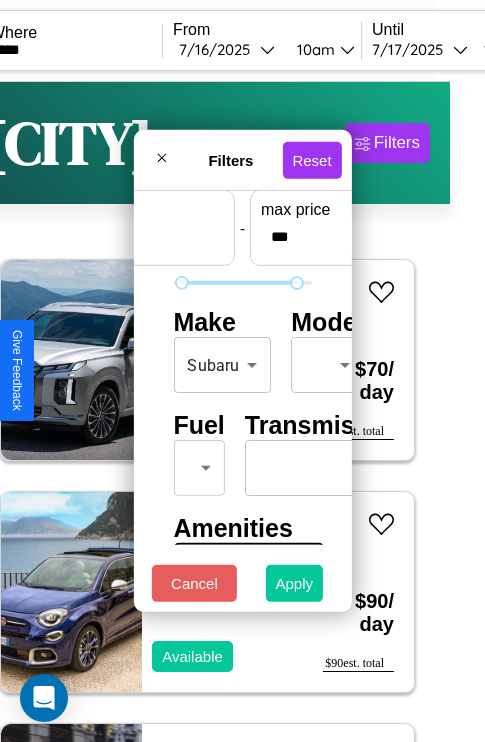 type on "**" 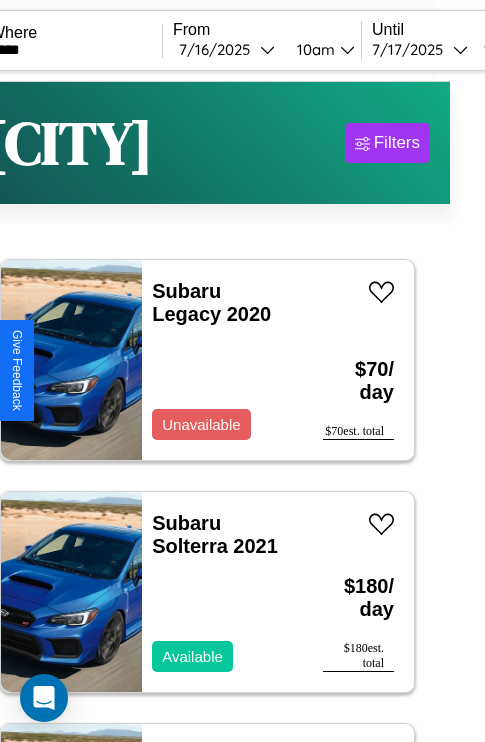 scroll, scrollTop: 66, scrollLeft: 35, axis: both 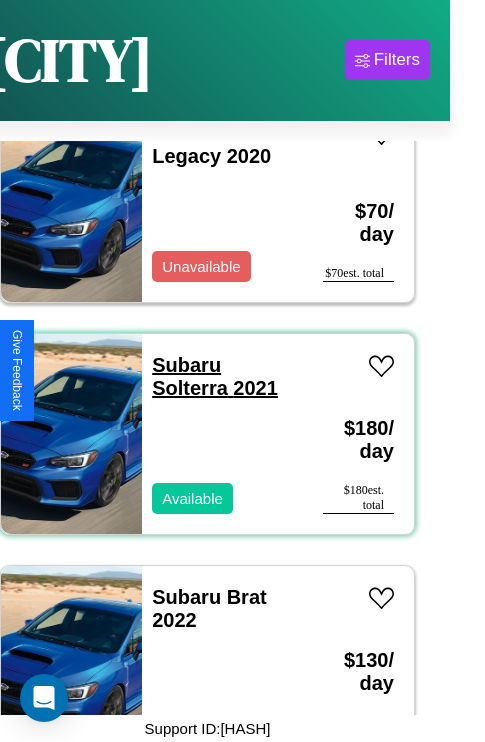 click on "[BRAND] [MODEL] [YEAR]" at bounding box center (215, 376) 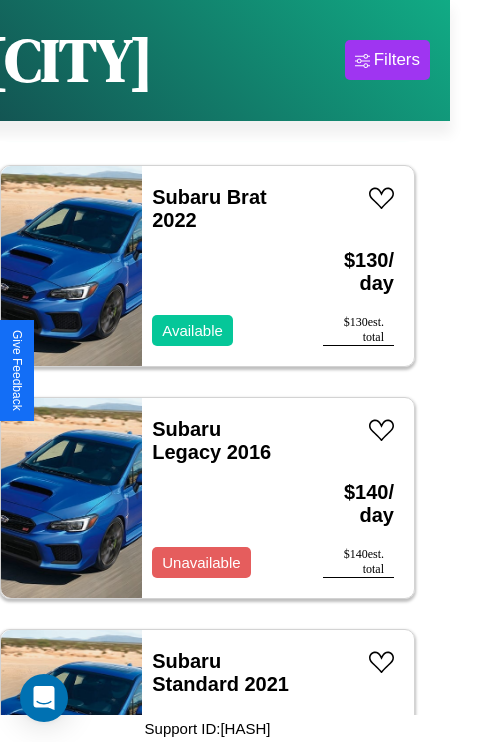 scroll, scrollTop: 539, scrollLeft: 0, axis: vertical 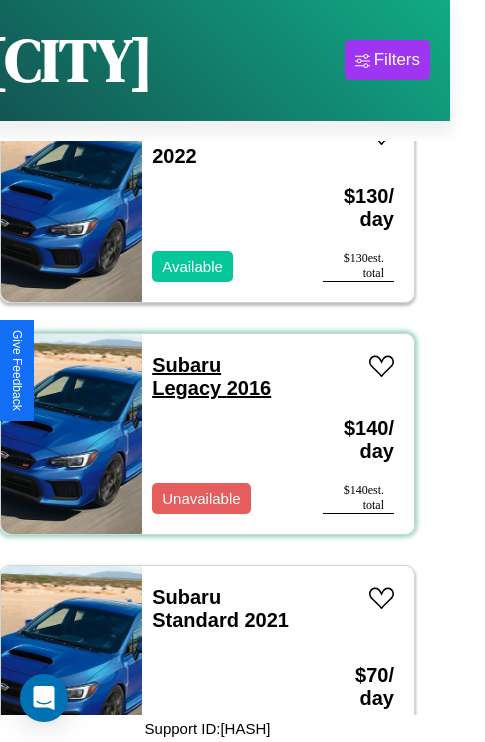 click on "[BRAND] [MODEL] [YEAR]" at bounding box center [211, 376] 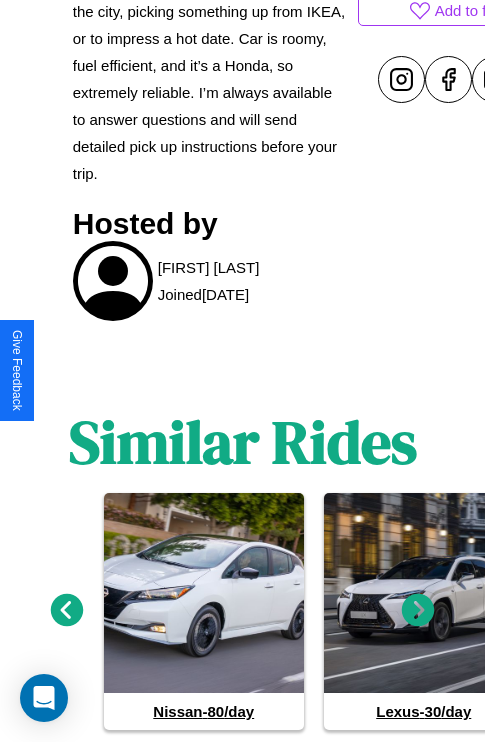 scroll, scrollTop: 1038, scrollLeft: 0, axis: vertical 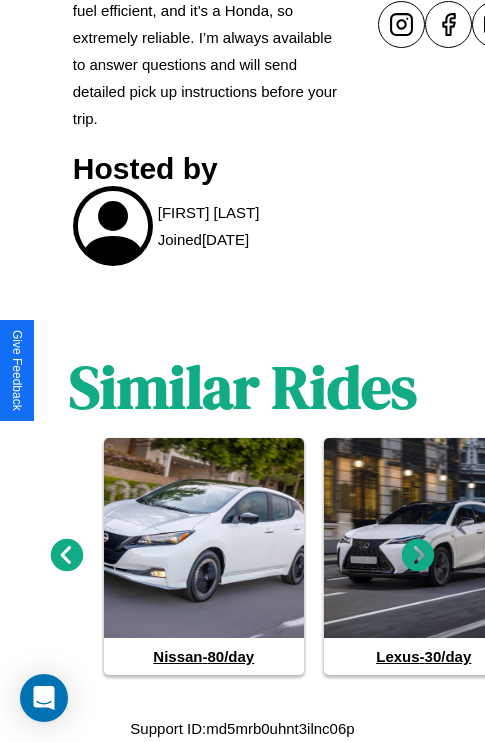 click 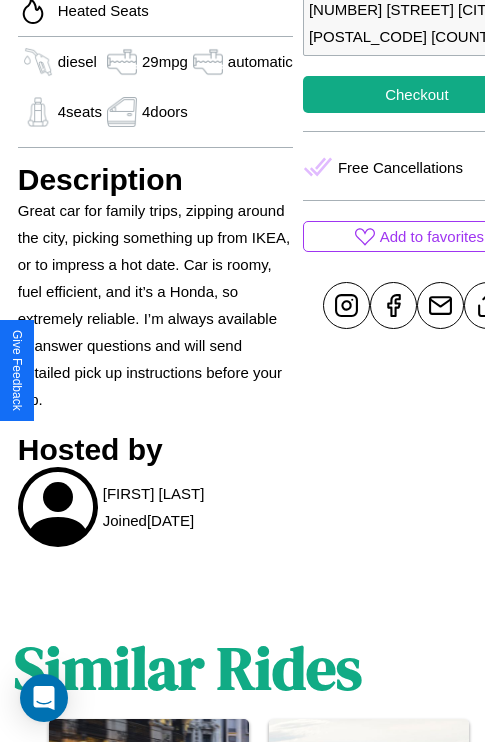scroll, scrollTop: 692, scrollLeft: 68, axis: both 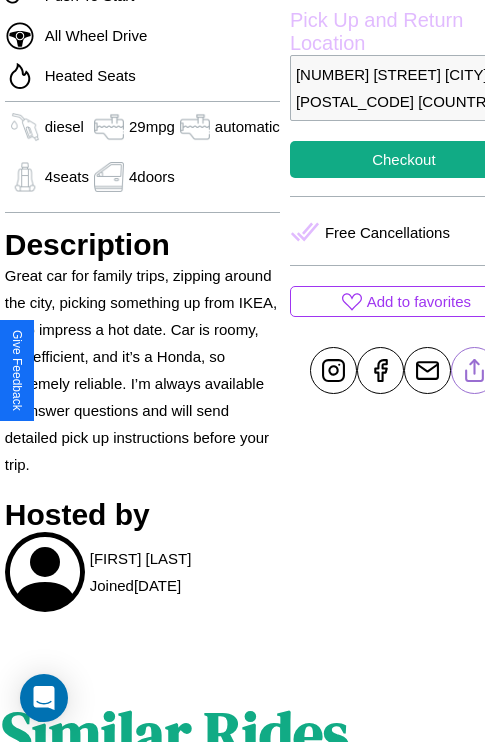 click 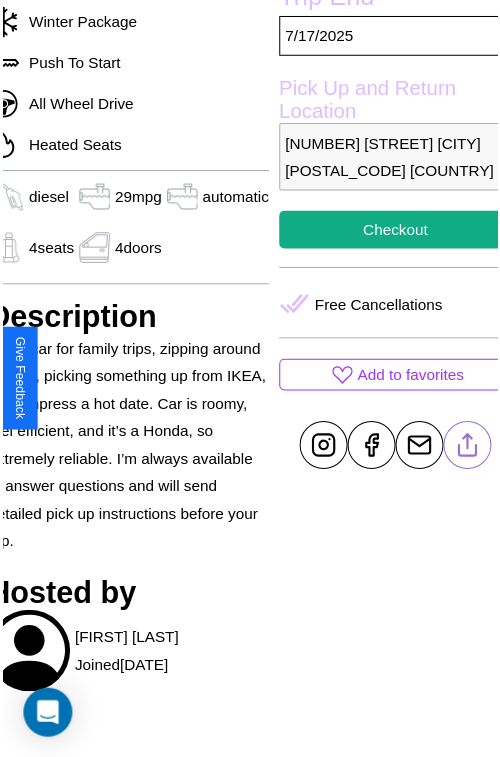 scroll, scrollTop: 623, scrollLeft: 88, axis: both 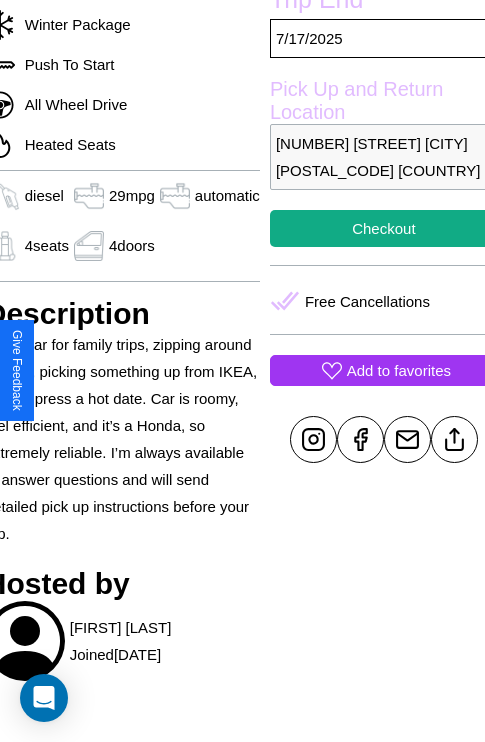 click on "Add to favorites" at bounding box center (399, 370) 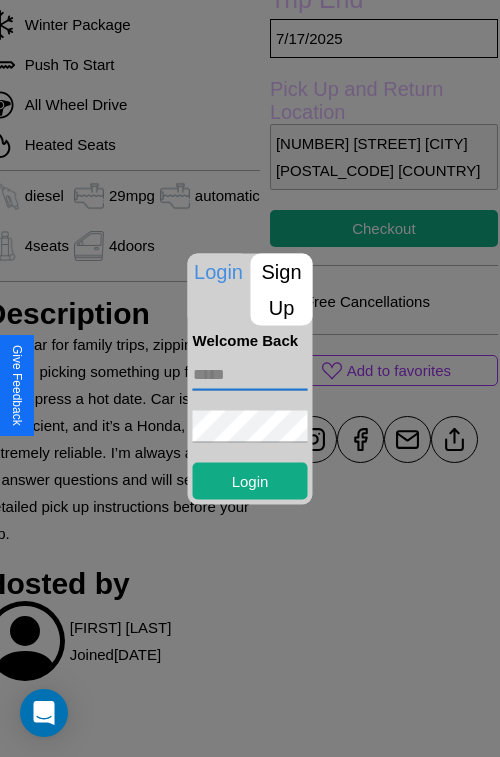 click at bounding box center (250, 374) 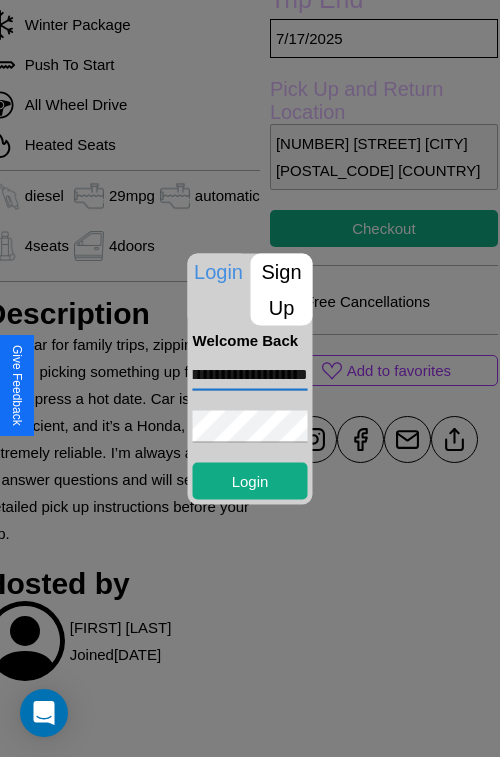 scroll, scrollTop: 0, scrollLeft: 53, axis: horizontal 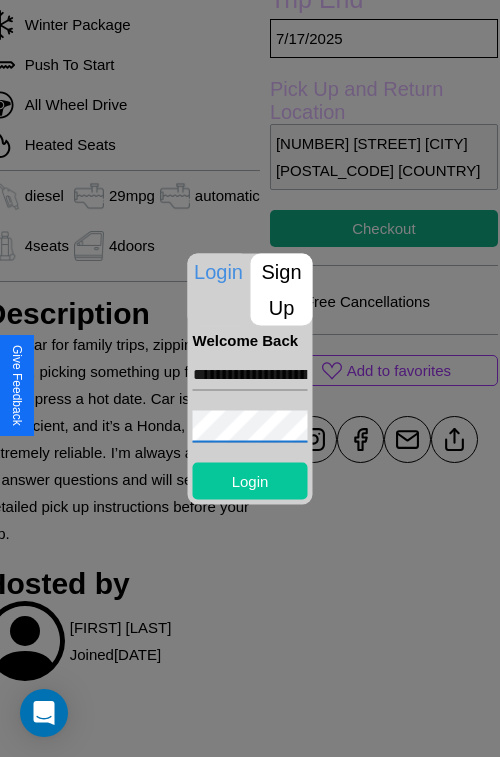 click on "Login" at bounding box center [250, 480] 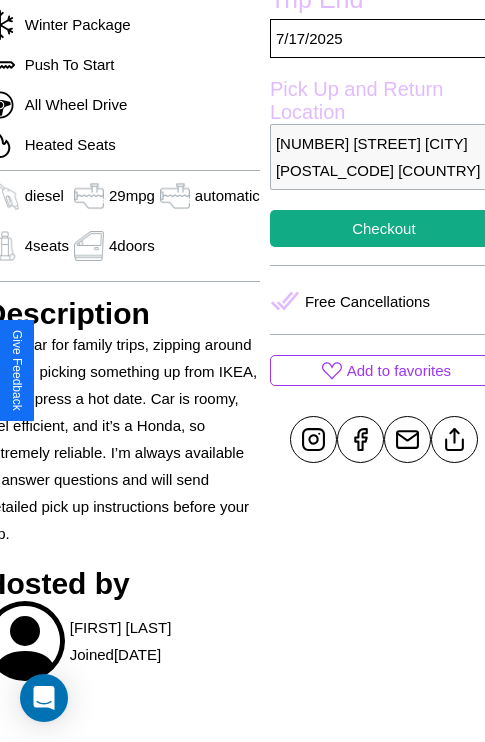 scroll, scrollTop: 623, scrollLeft: 88, axis: both 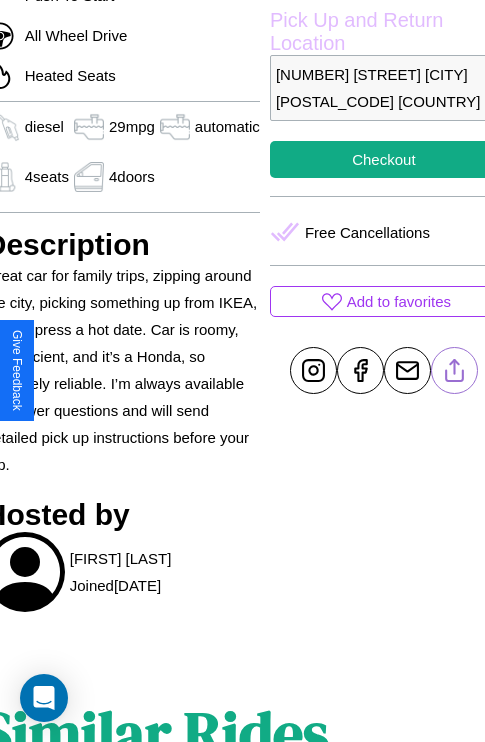 click 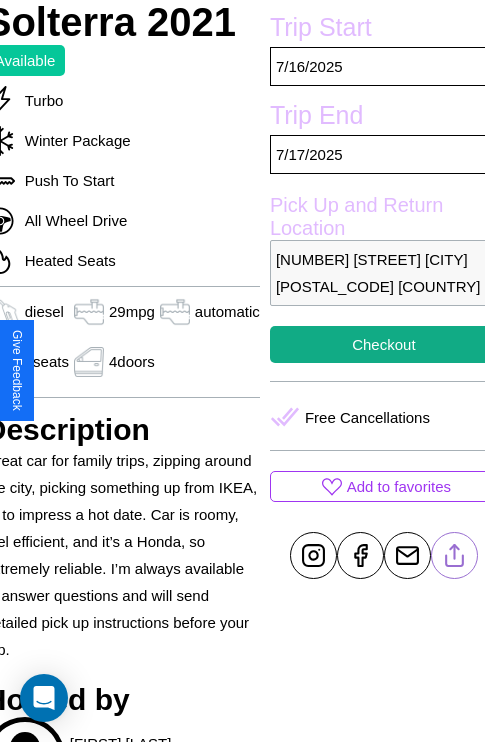 scroll, scrollTop: 481, scrollLeft: 88, axis: both 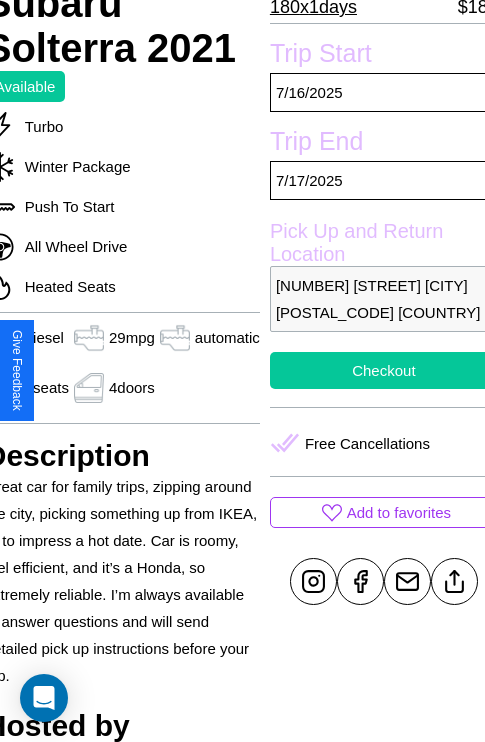 click on "Checkout" at bounding box center (384, 370) 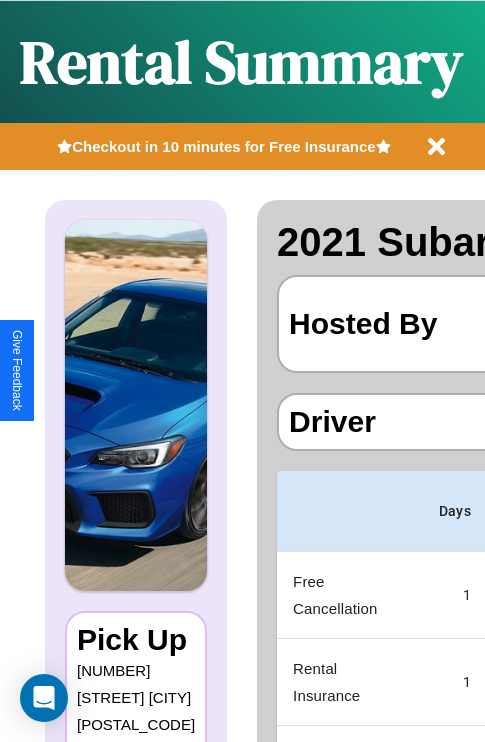scroll, scrollTop: 0, scrollLeft: 378, axis: horizontal 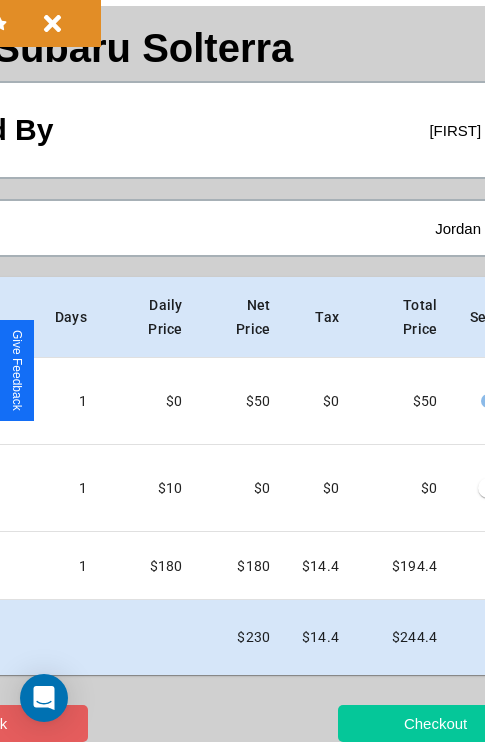 click on "Checkout" at bounding box center (435, 723) 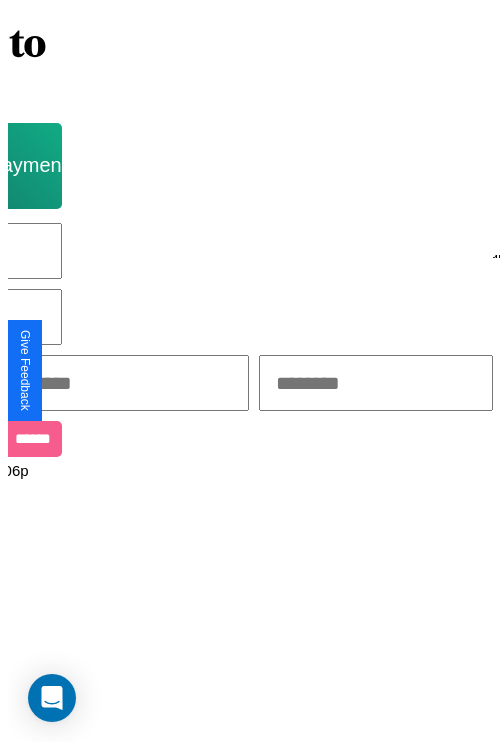 scroll, scrollTop: 0, scrollLeft: 0, axis: both 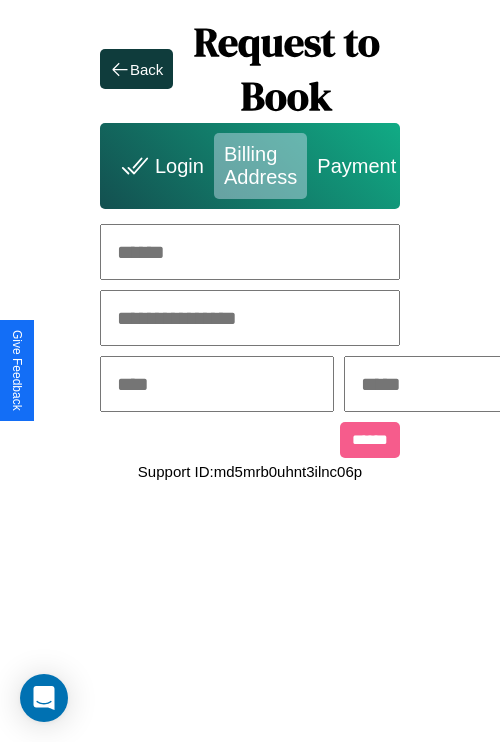 click at bounding box center [250, 252] 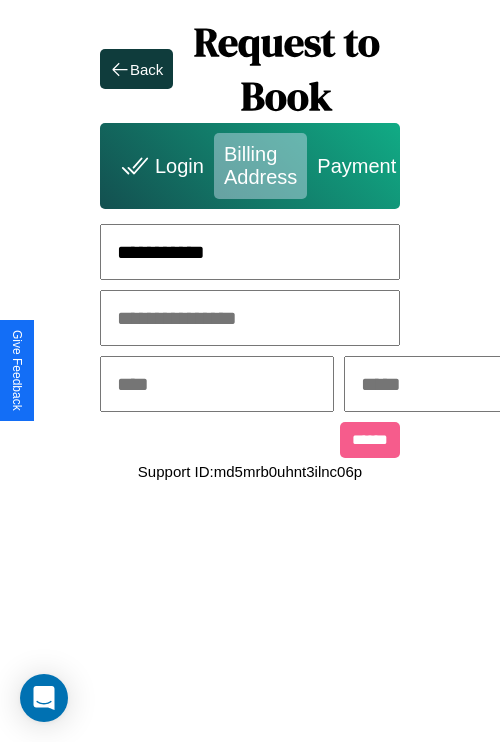 type on "**********" 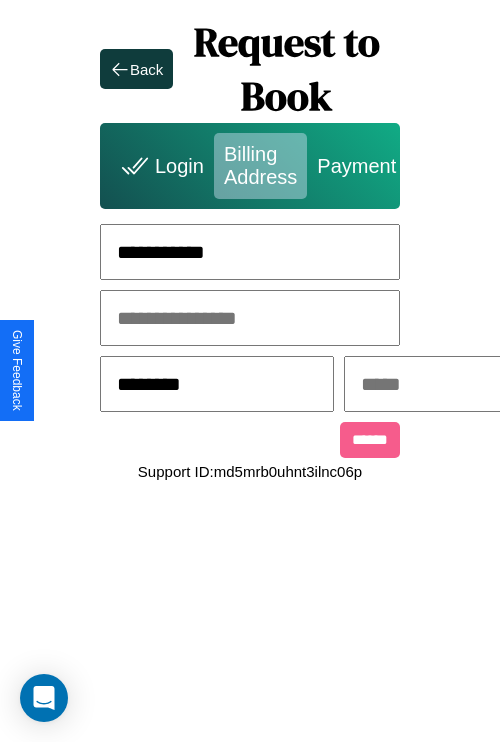 type on "********" 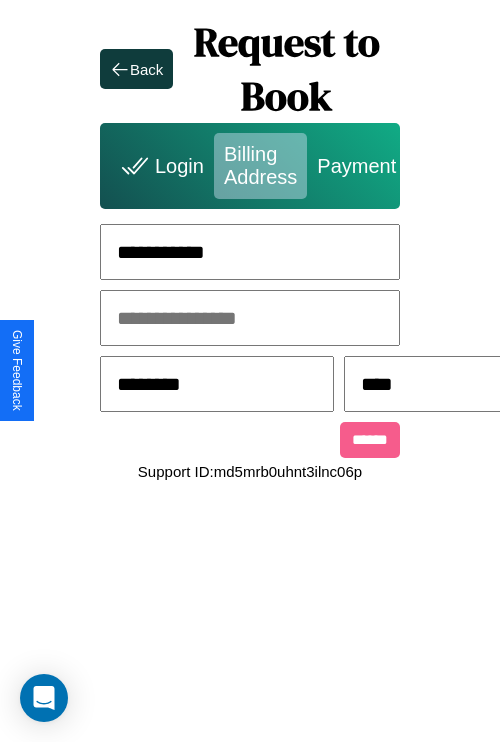 scroll, scrollTop: 0, scrollLeft: 517, axis: horizontal 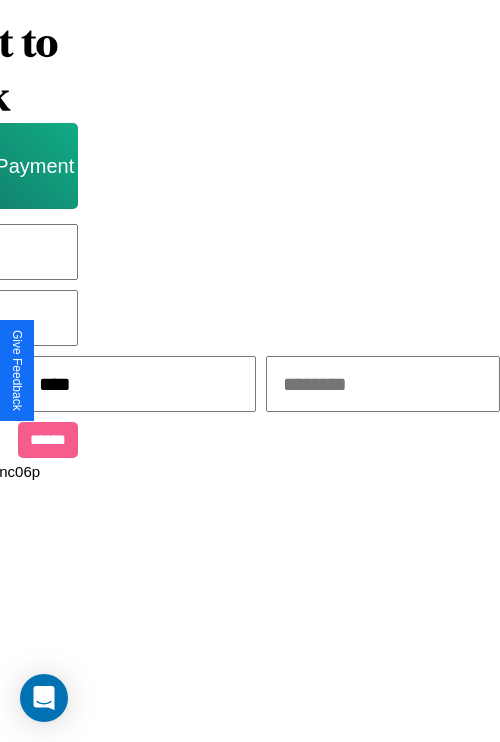 type on "****" 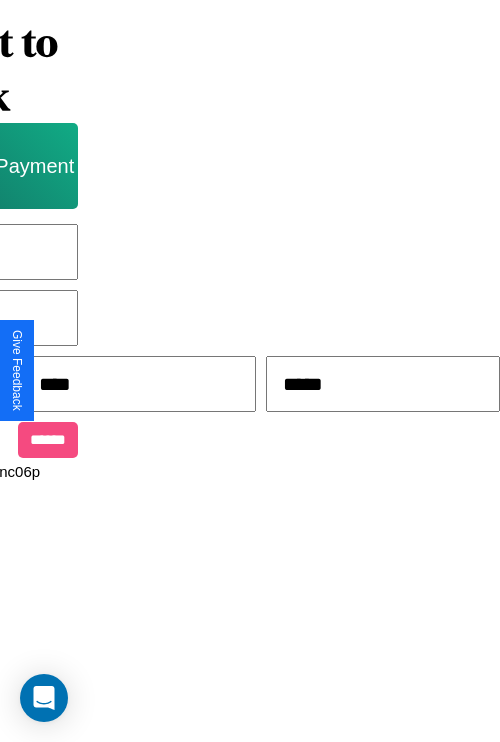 type on "*****" 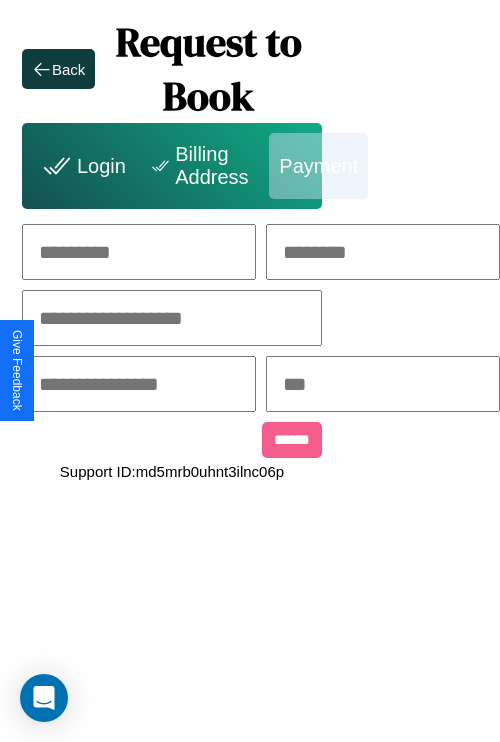 scroll, scrollTop: 0, scrollLeft: 208, axis: horizontal 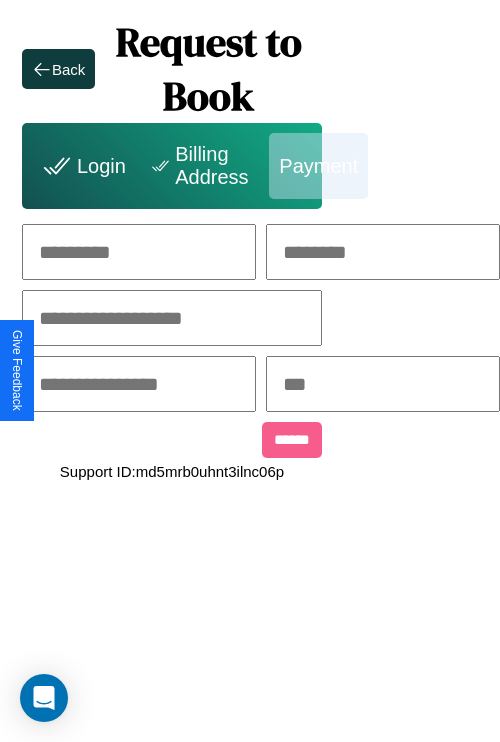 click at bounding box center (139, 252) 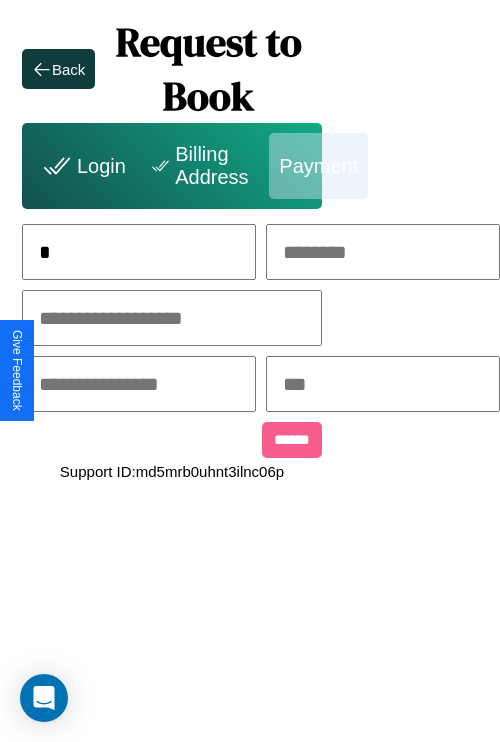 scroll, scrollTop: 0, scrollLeft: 127, axis: horizontal 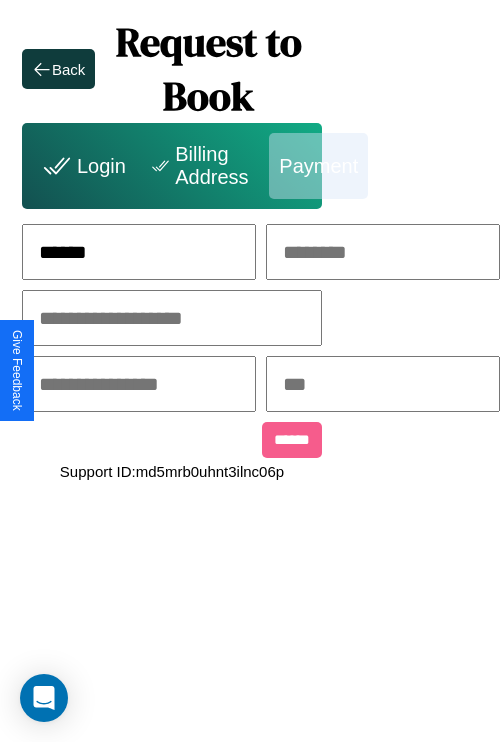 type on "******" 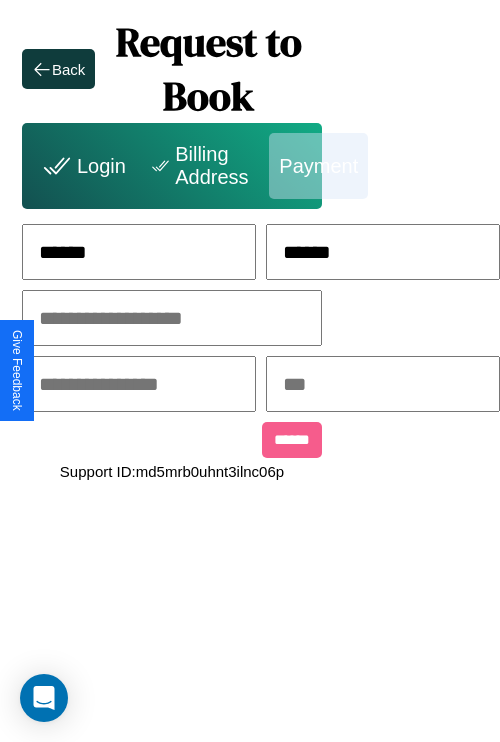 type on "******" 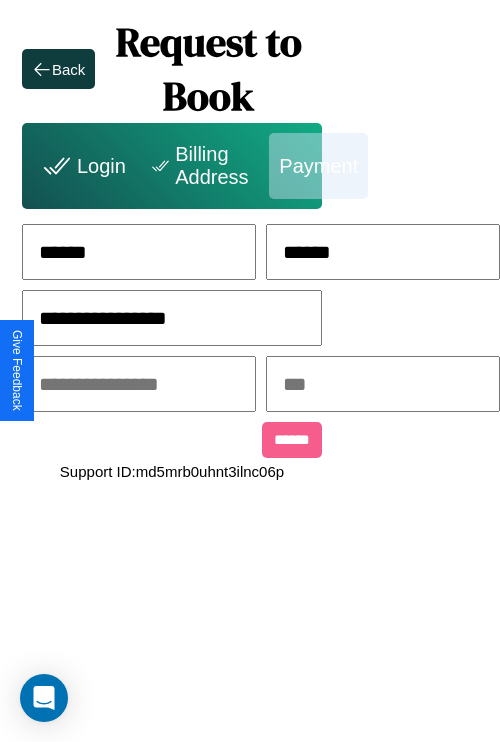 type on "**********" 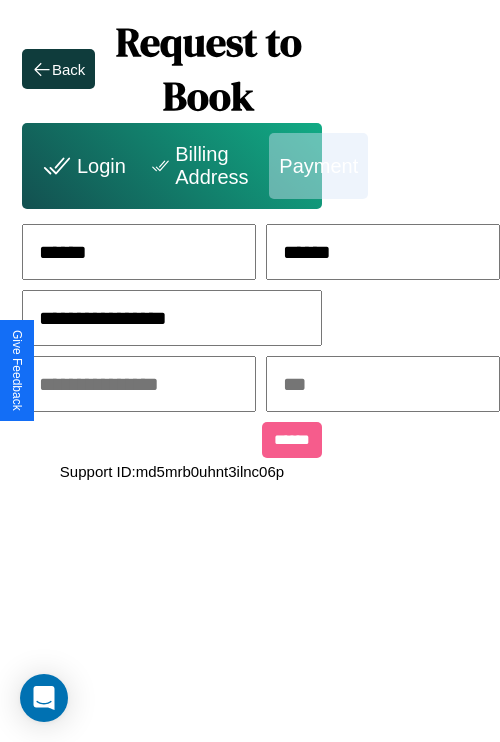 click at bounding box center [139, 384] 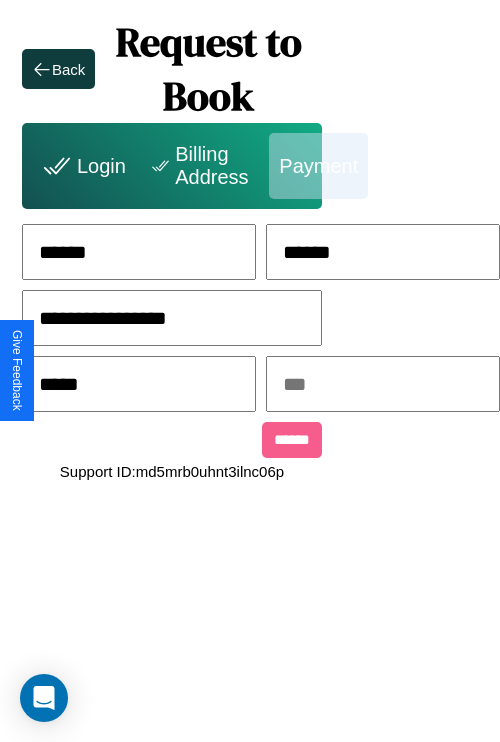 type on "*****" 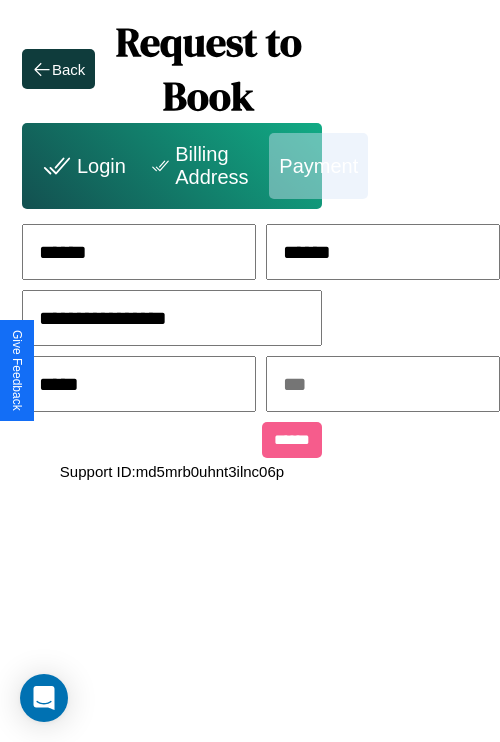 click at bounding box center [383, 384] 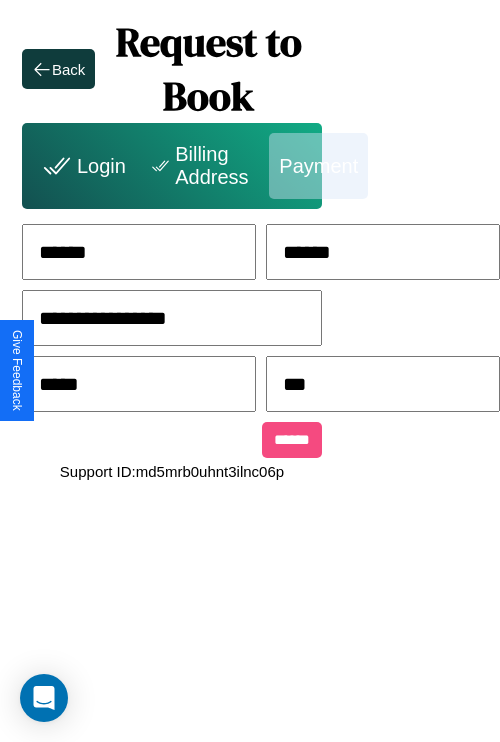 type on "***" 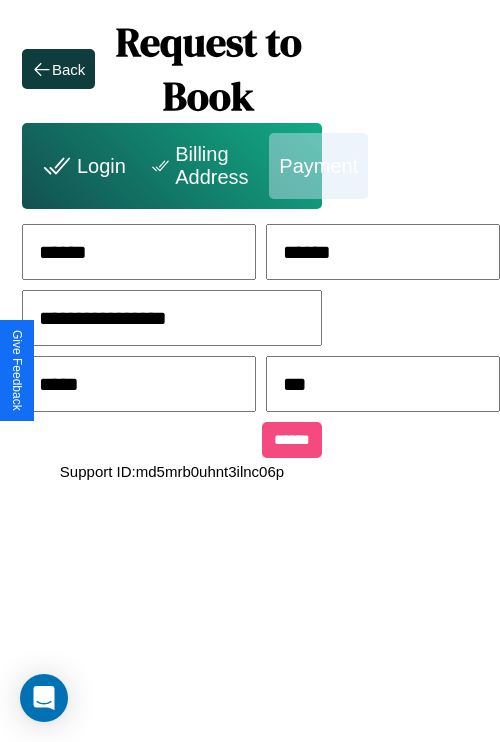 click on "******" at bounding box center (292, 440) 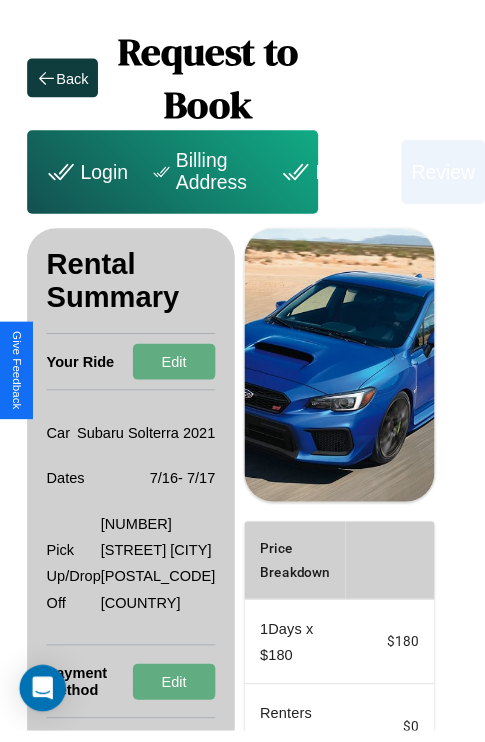 scroll, scrollTop: 0, scrollLeft: 72, axis: horizontal 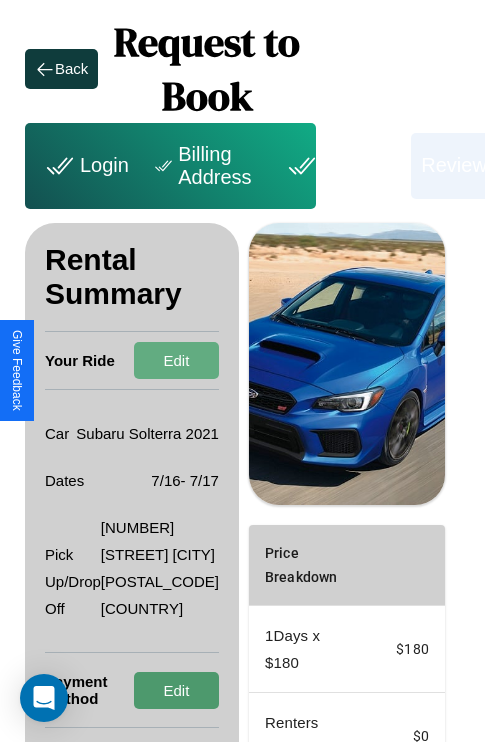 click on "Edit" at bounding box center [176, 690] 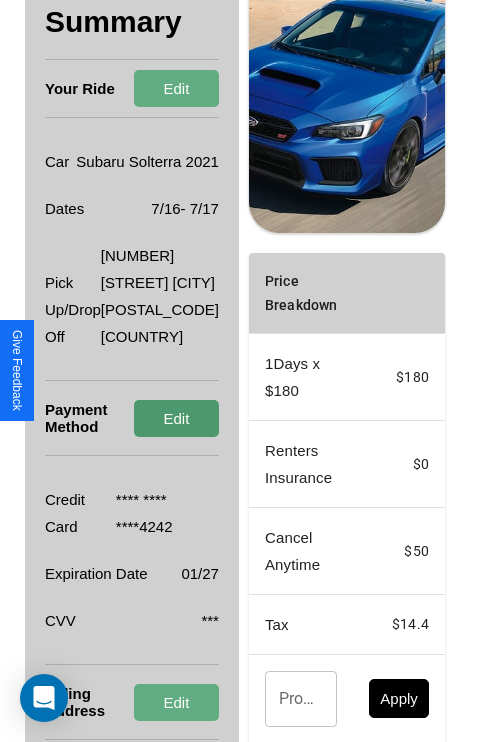 scroll, scrollTop: 428, scrollLeft: 72, axis: both 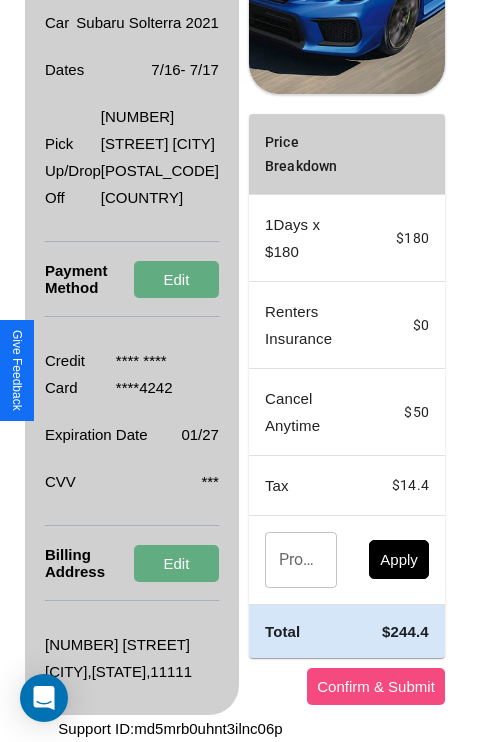 click on "Confirm & Submit" at bounding box center (376, 686) 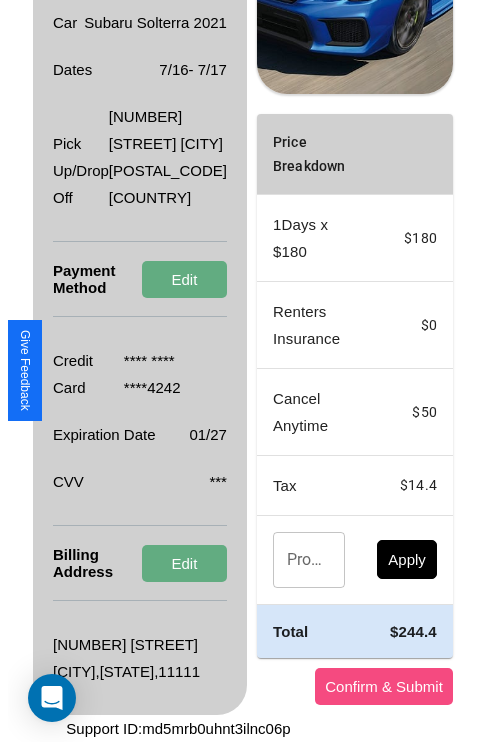 scroll, scrollTop: 0, scrollLeft: 72, axis: horizontal 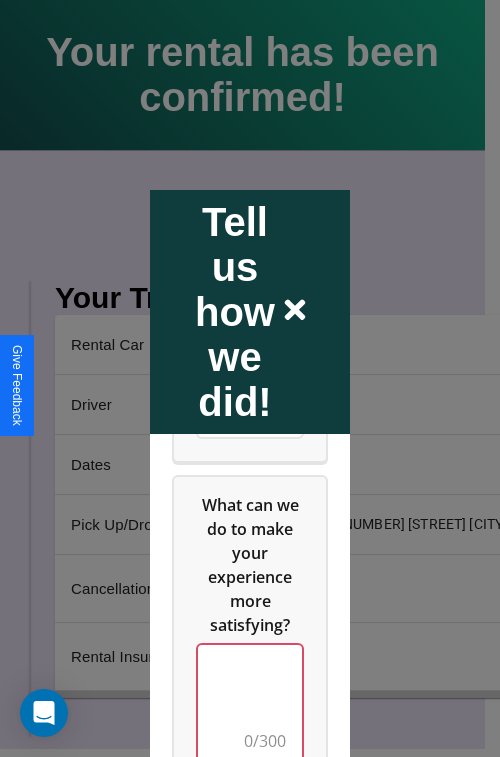 click at bounding box center (250, 704) 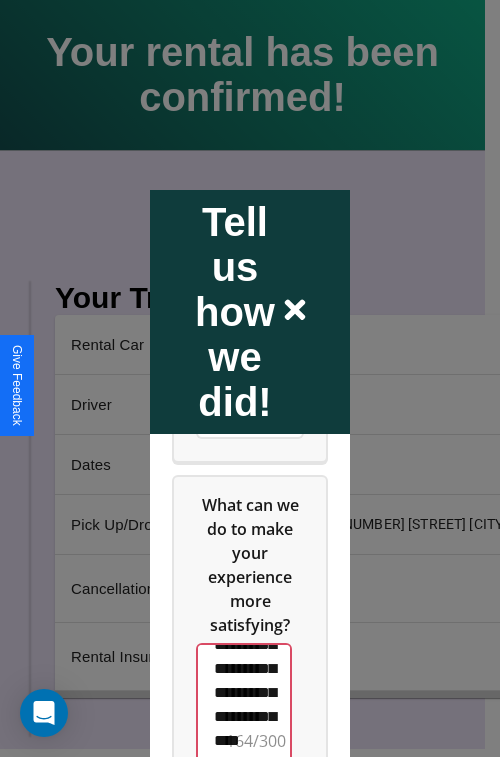 scroll, scrollTop: 708, scrollLeft: 0, axis: vertical 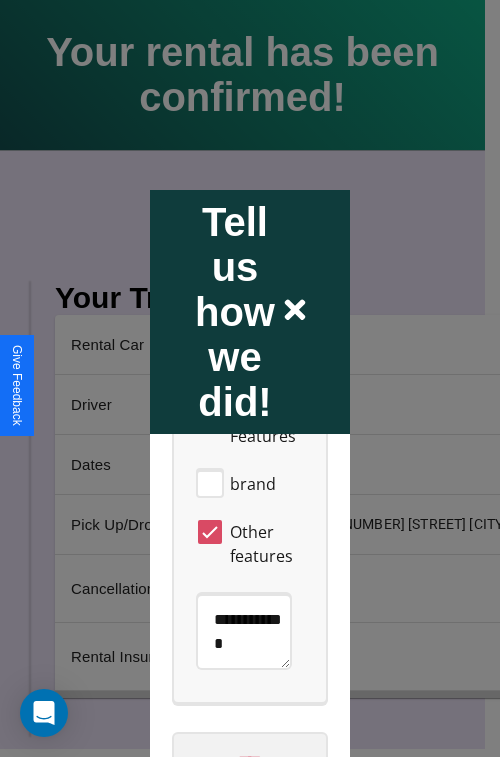 type on "**********" 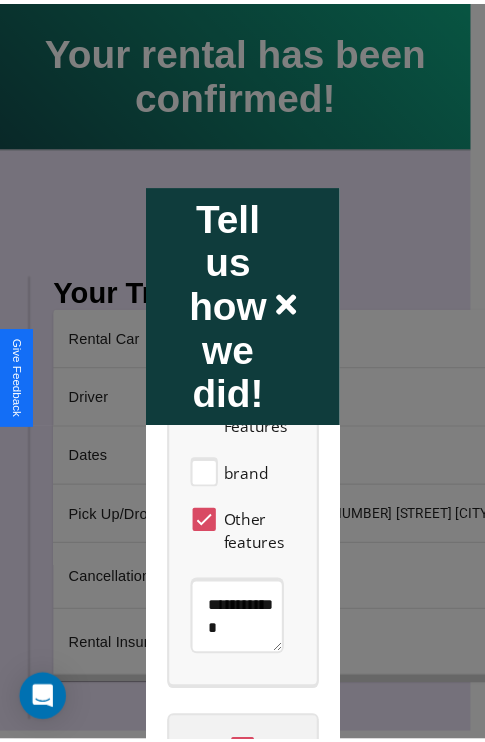 scroll, scrollTop: 0, scrollLeft: 0, axis: both 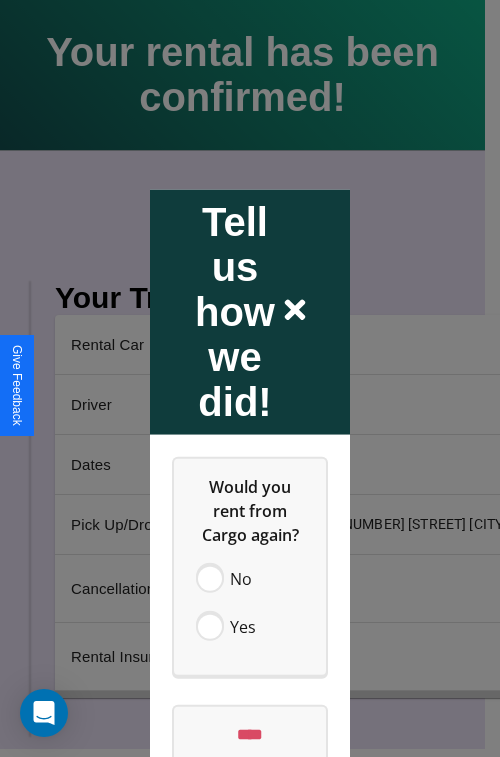 click at bounding box center (250, 378) 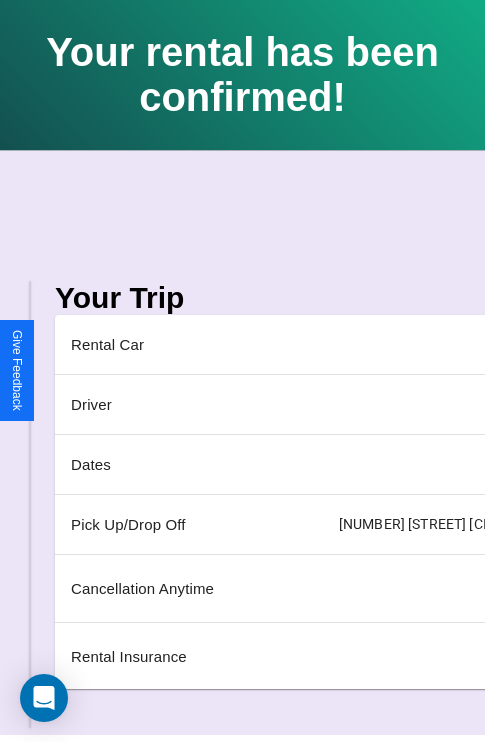 scroll, scrollTop: 0, scrollLeft: 235, axis: horizontal 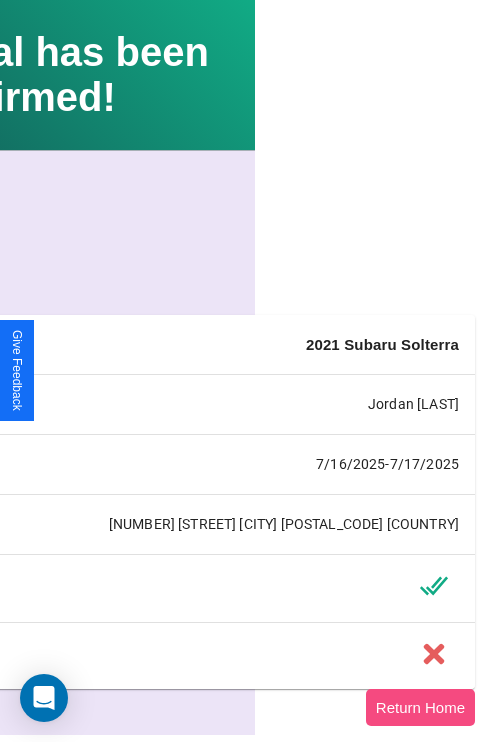 click on "Return Home" at bounding box center (420, 707) 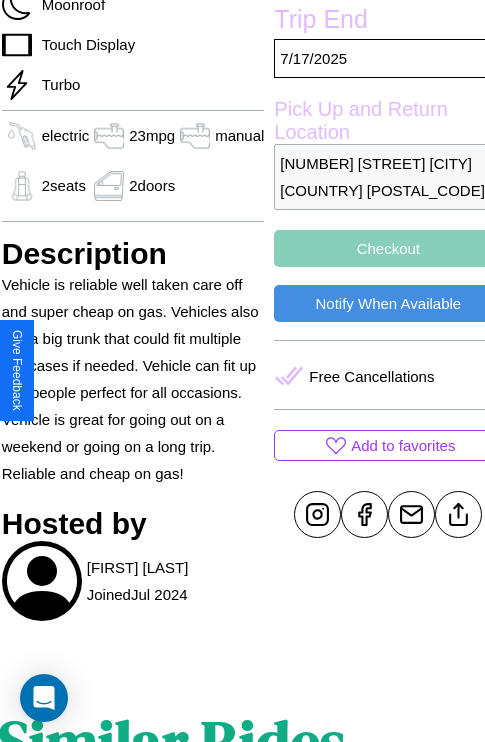 scroll, scrollTop: 678, scrollLeft: 80, axis: both 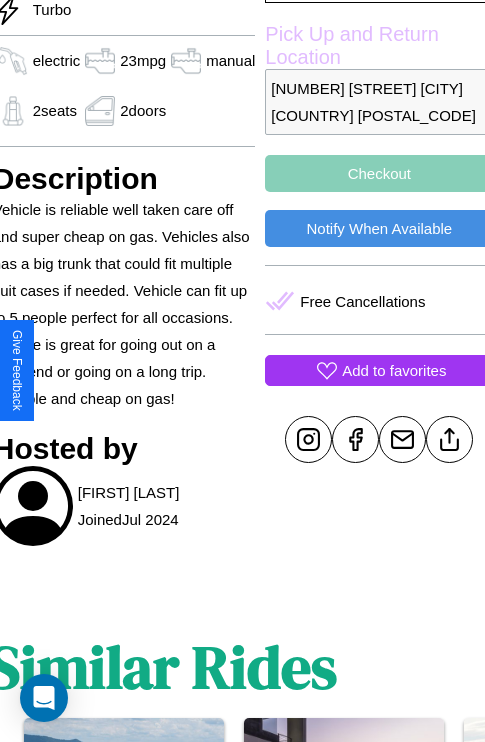 click on "Add to favorites" at bounding box center (394, 370) 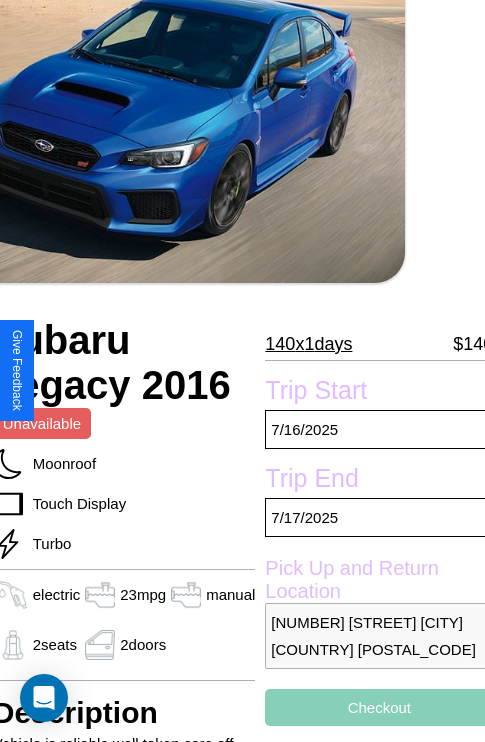 scroll, scrollTop: 117, scrollLeft: 80, axis: both 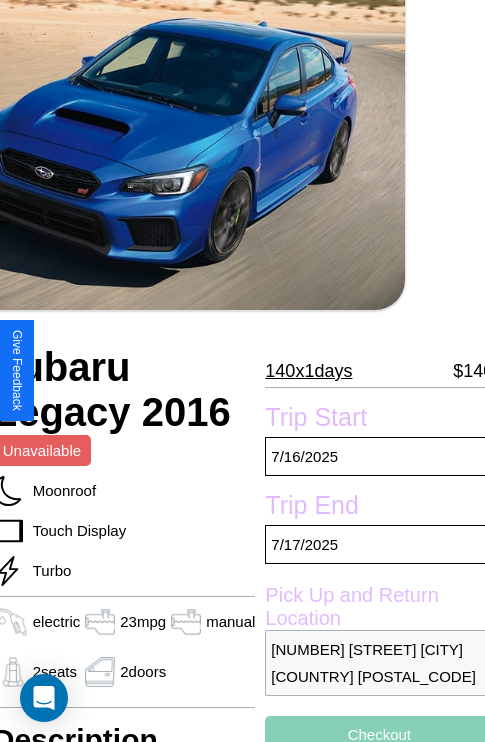 click on "140  x  1  days" at bounding box center (308, 371) 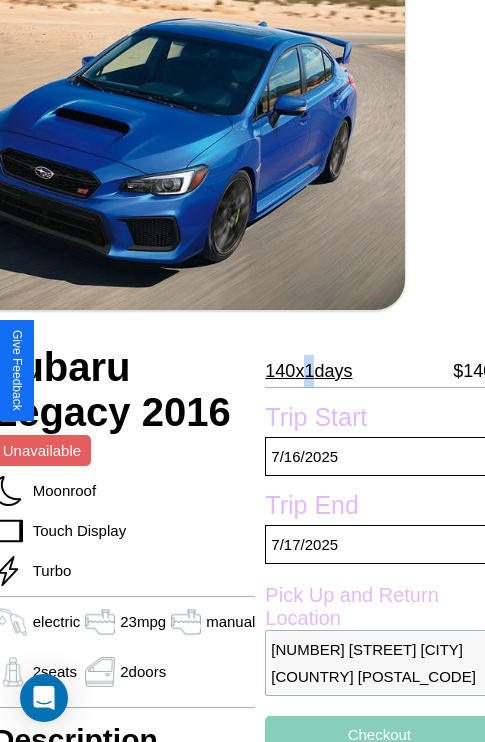 click on "140  x  1  days" at bounding box center [308, 371] 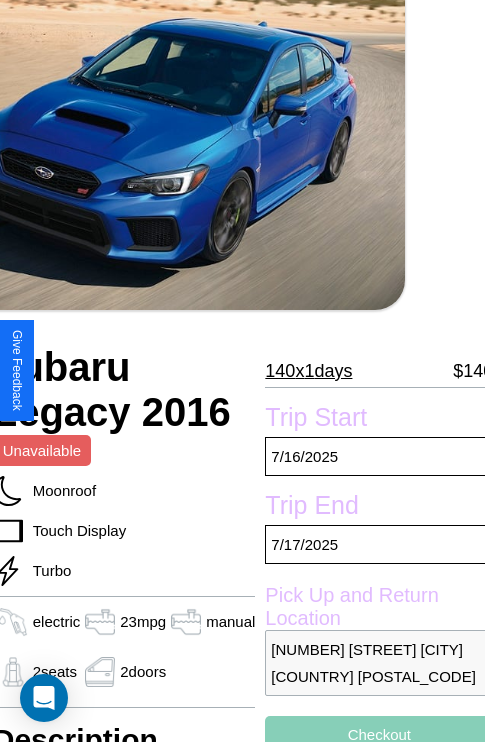 click on "140  x  1  days" at bounding box center [308, 371] 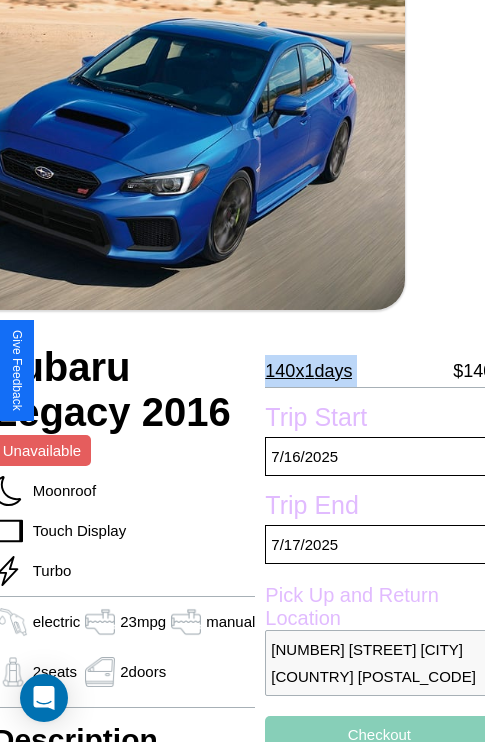 click on "140  x  1  days" at bounding box center [308, 371] 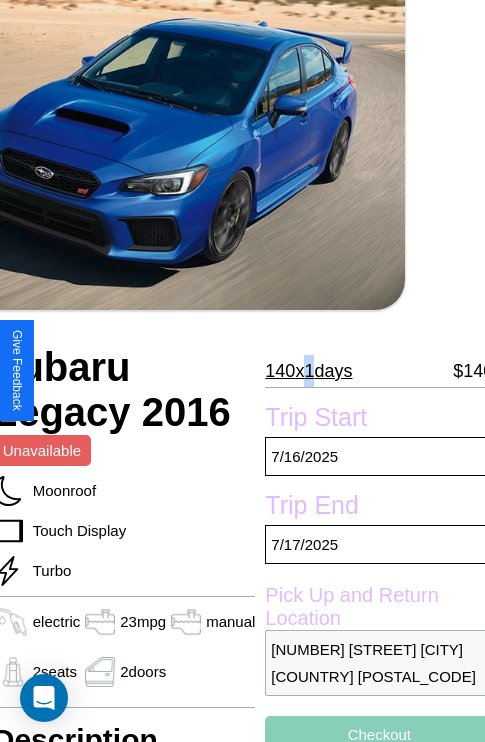 click on "140  x  1  days" at bounding box center (308, 371) 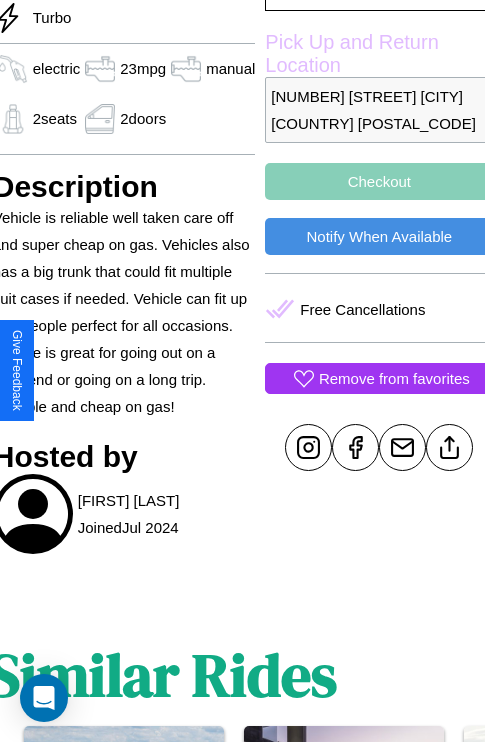 scroll, scrollTop: 747, scrollLeft: 80, axis: both 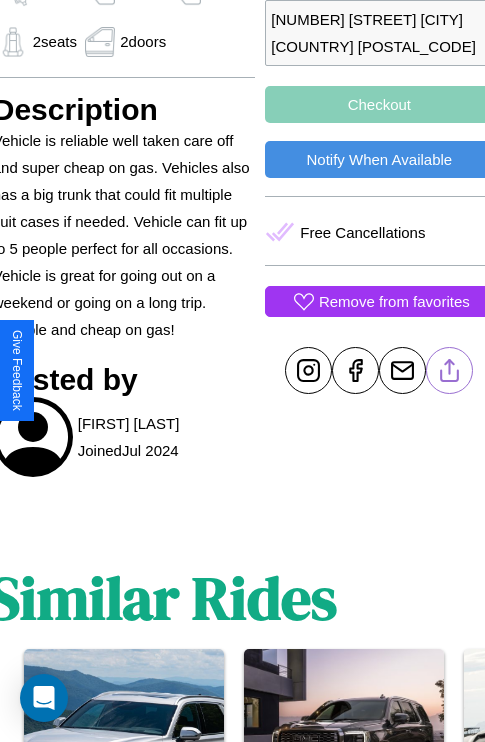 click 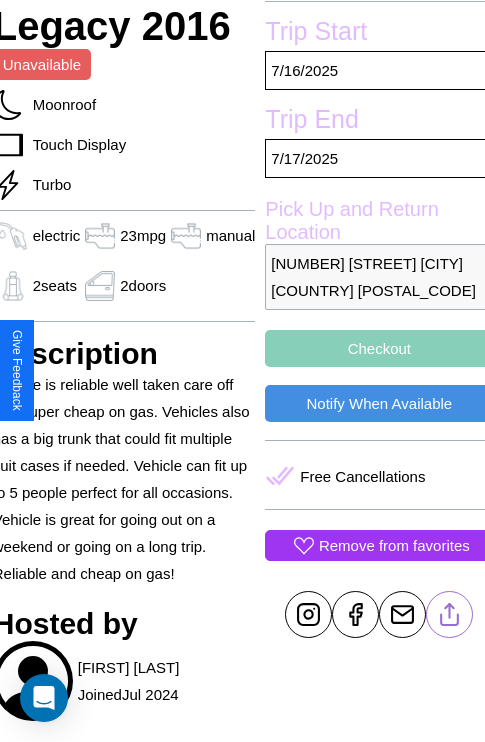 scroll, scrollTop: 481, scrollLeft: 80, axis: both 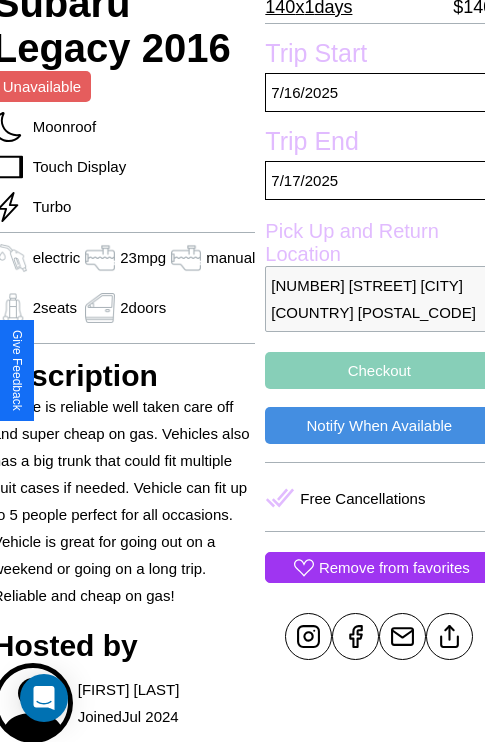 click on "Checkout" at bounding box center (379, 370) 